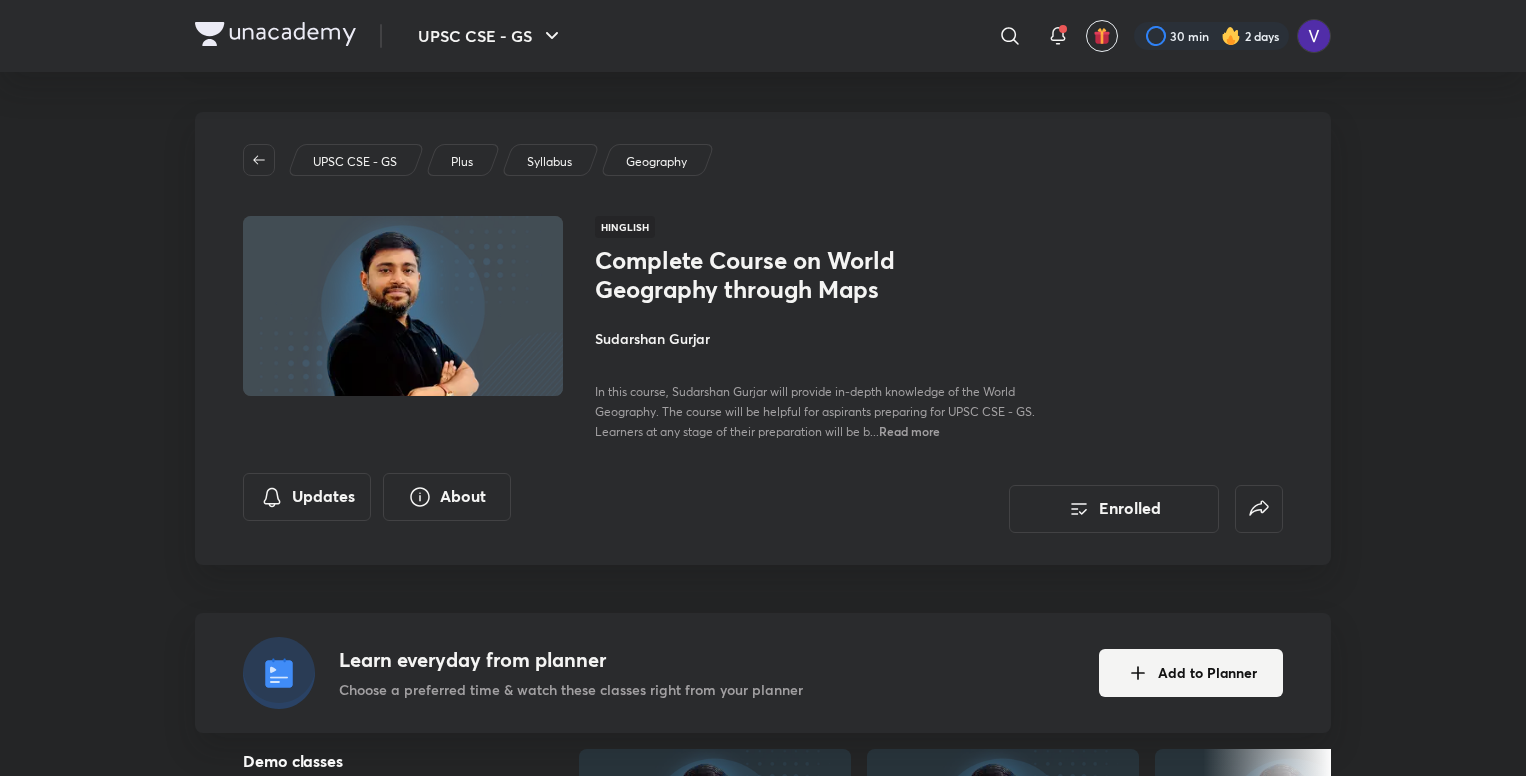 scroll, scrollTop: 3314, scrollLeft: 0, axis: vertical 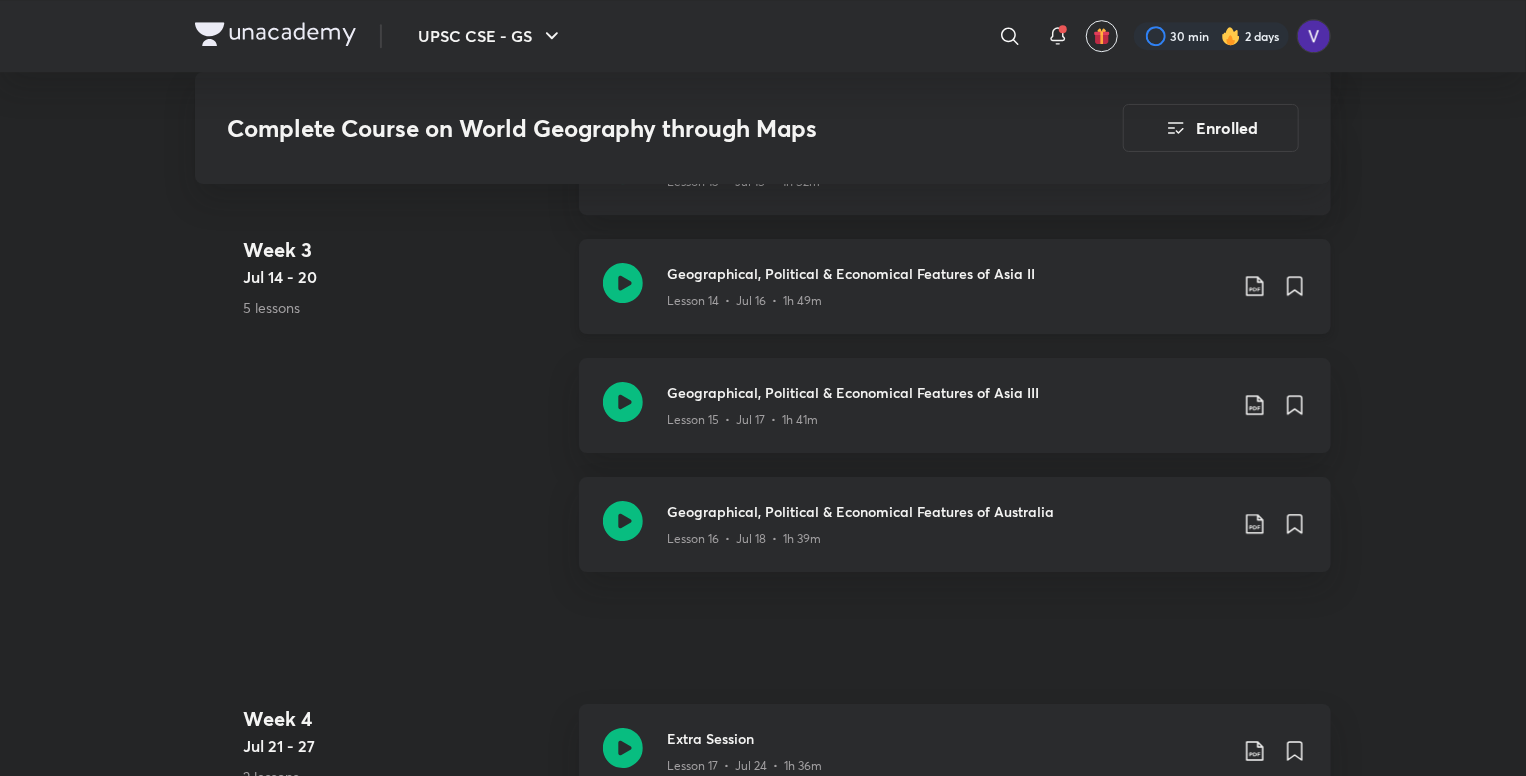 click on "Lesson 14  •  Jul 16  •  1h 49m" at bounding box center (947, 297) 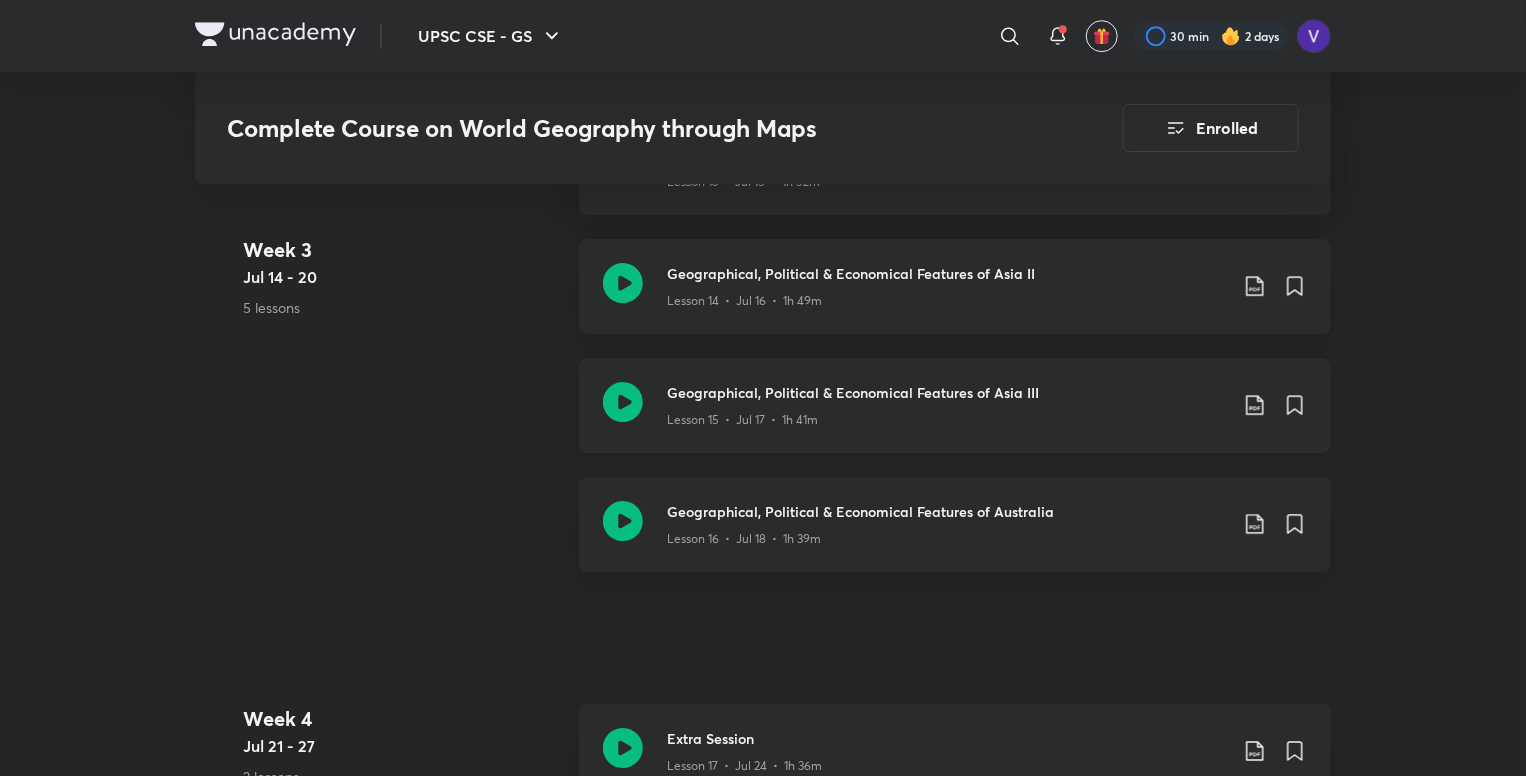 click on "Lesson 15  •  Jul 17  •  1h 41m" at bounding box center [947, 416] 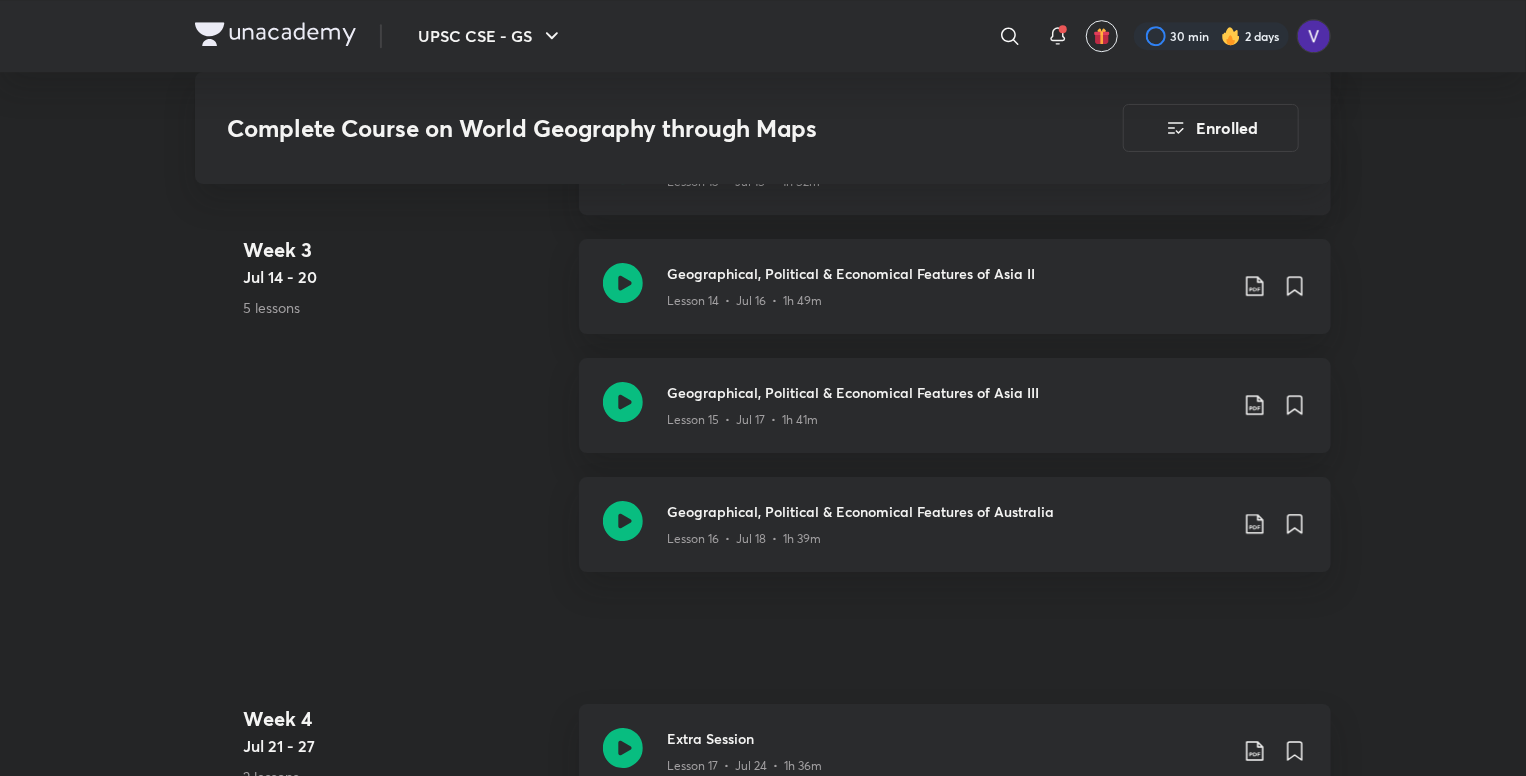 scroll, scrollTop: 3314, scrollLeft: 0, axis: vertical 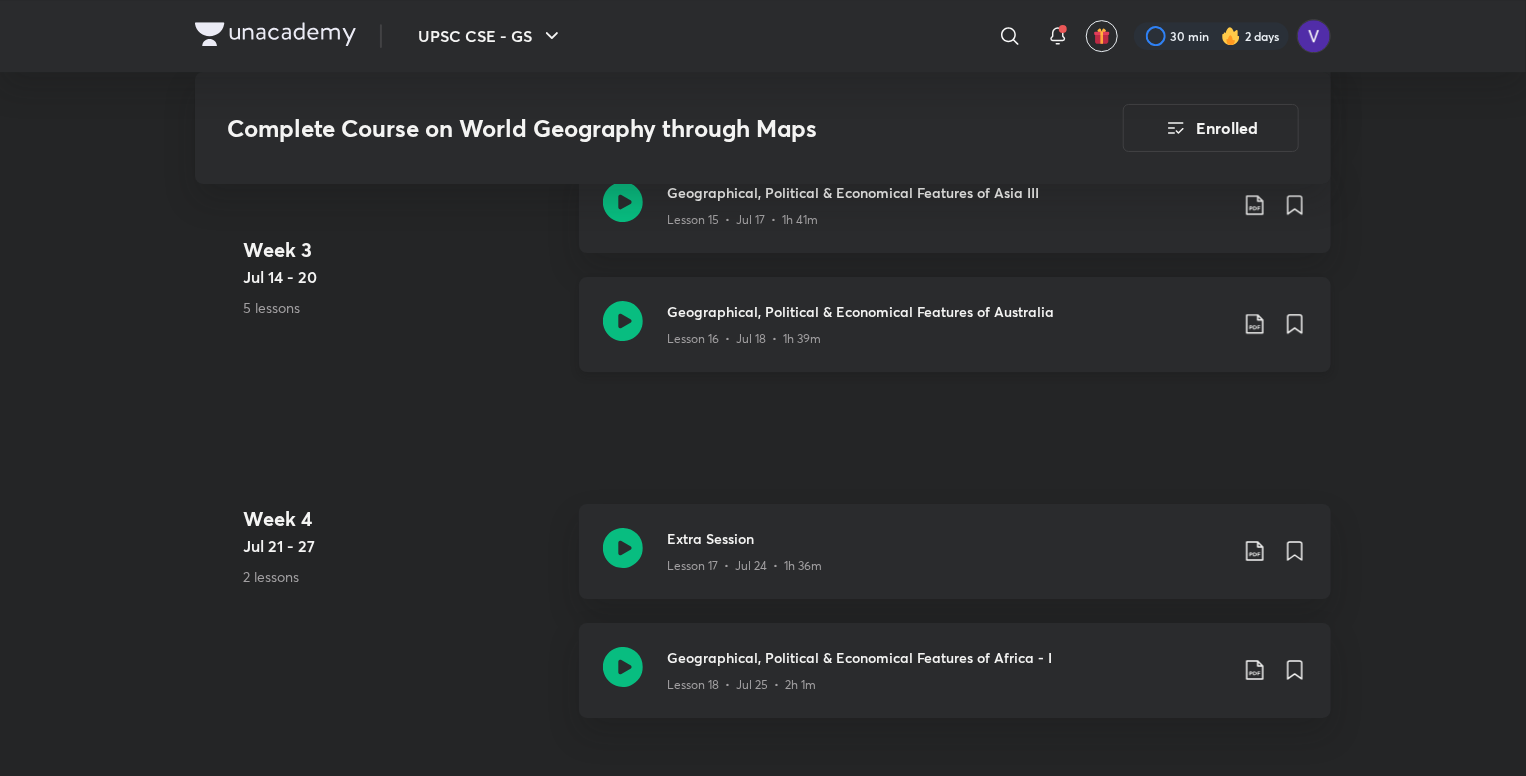 click on "Lesson 16  •  Jul 18  •  1h 39m" at bounding box center [744, 339] 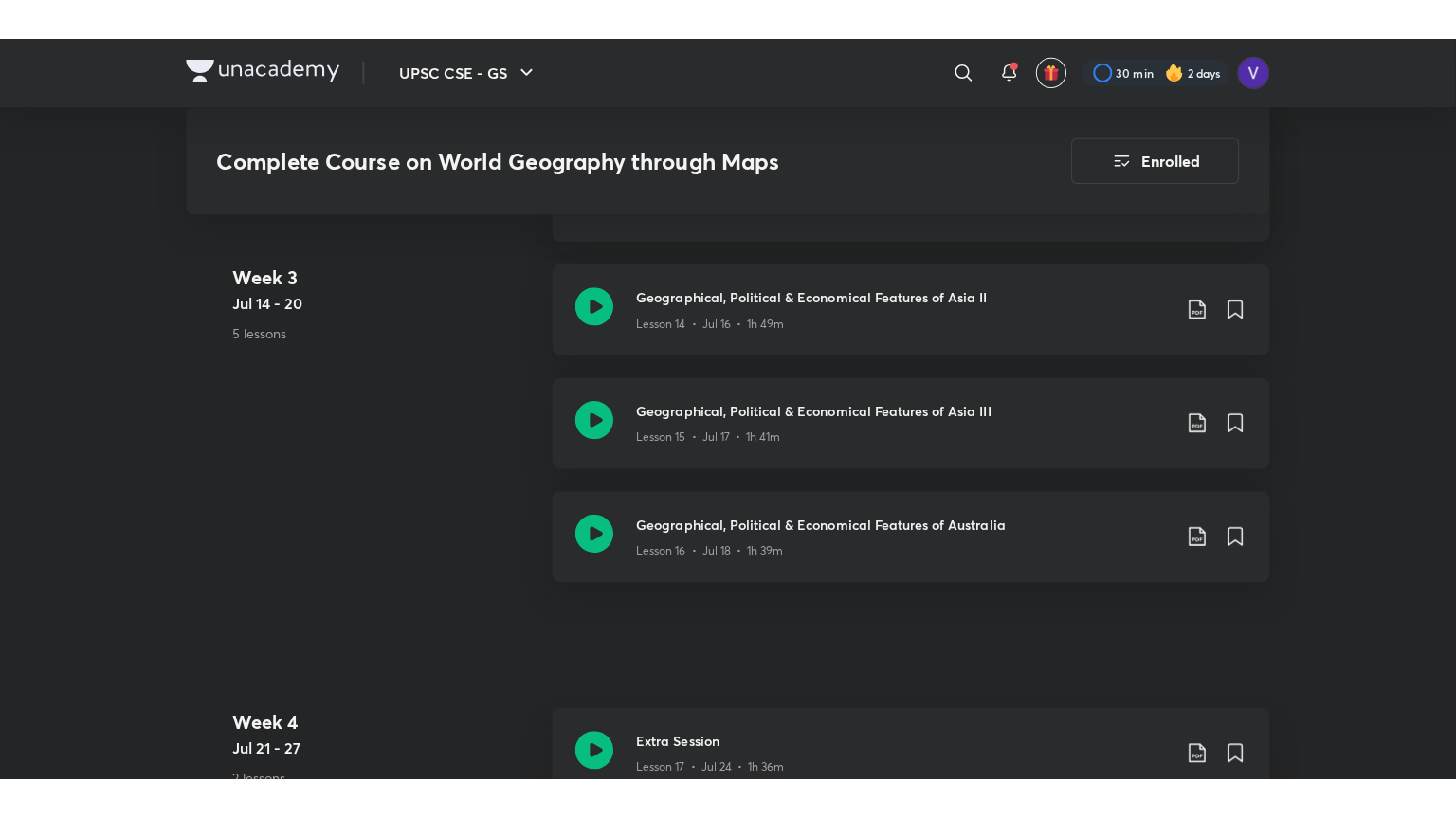 scroll, scrollTop: 2952, scrollLeft: 0, axis: vertical 